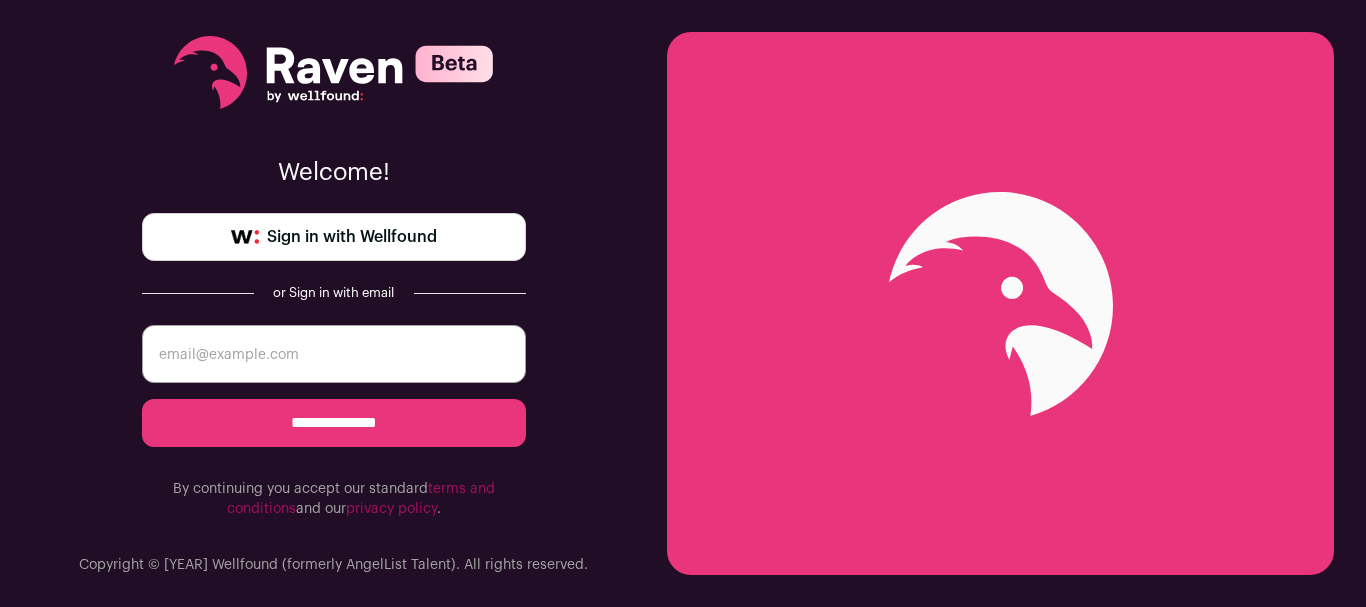 scroll, scrollTop: 0, scrollLeft: 0, axis: both 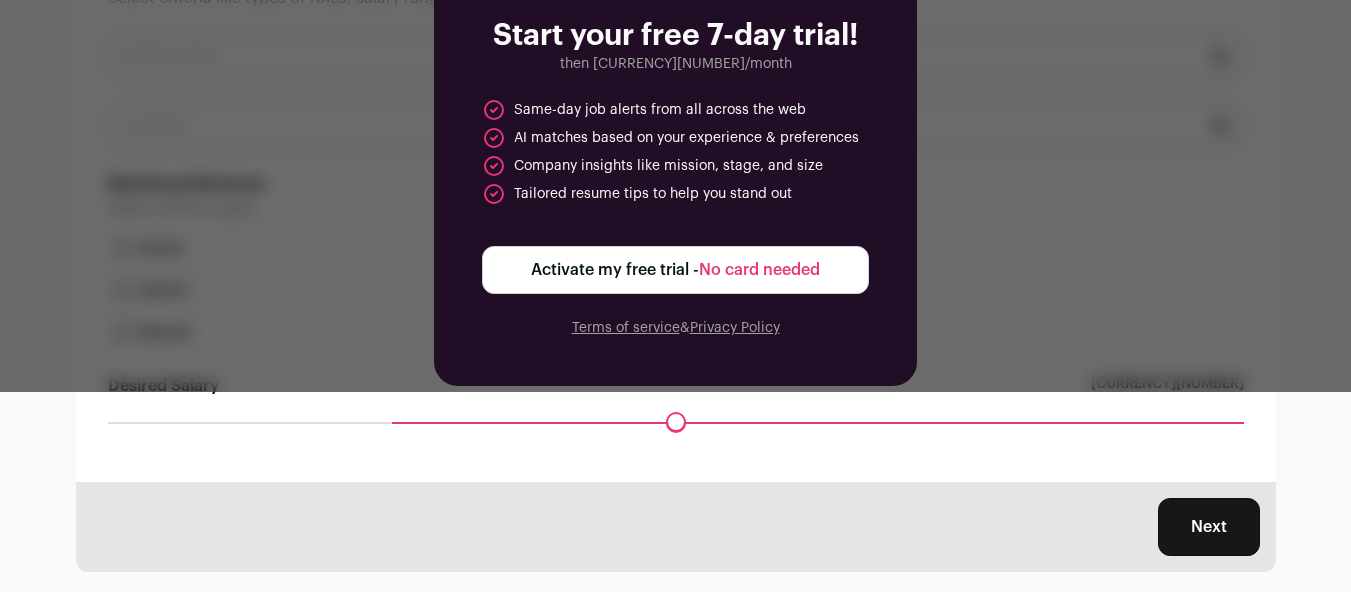 click on "Next" at bounding box center [1209, 527] 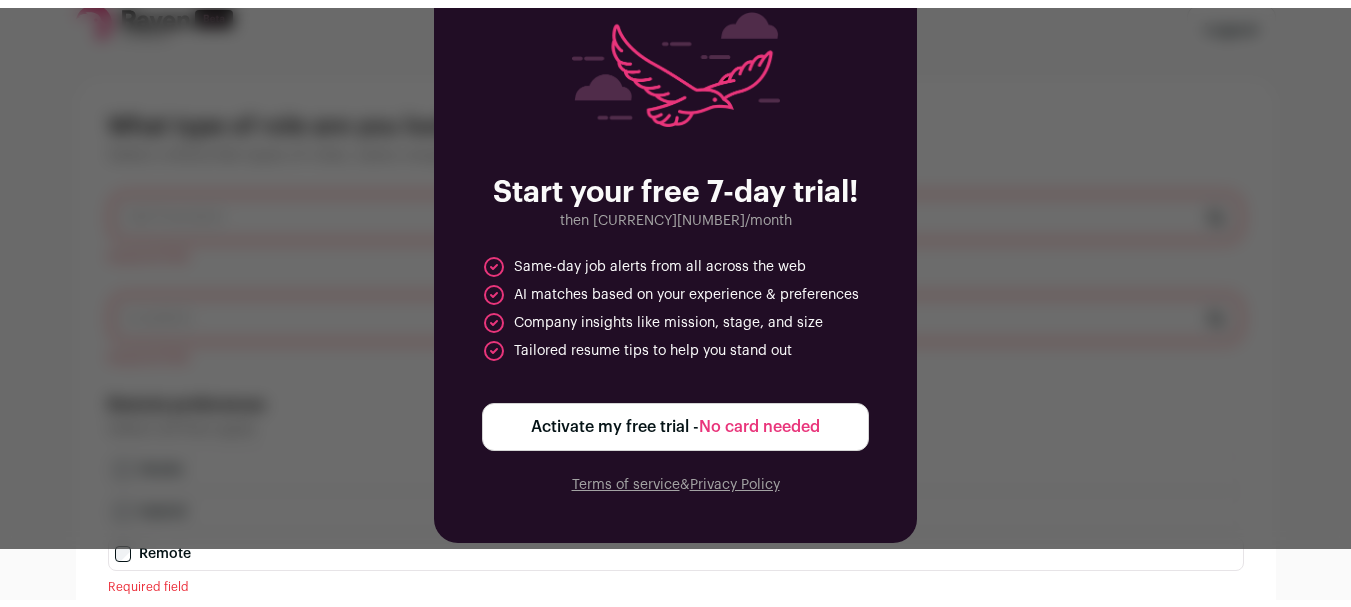 scroll, scrollTop: 100, scrollLeft: 0, axis: vertical 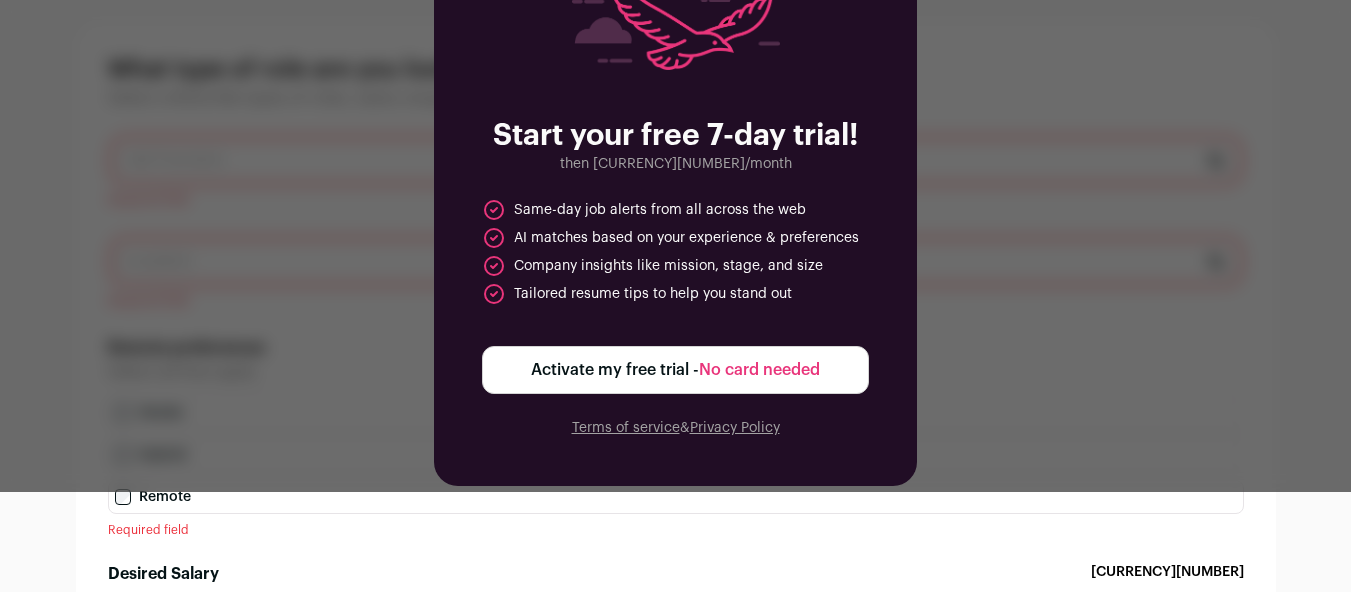 click on "Activate my free trial -
No card needed" at bounding box center (675, 370) 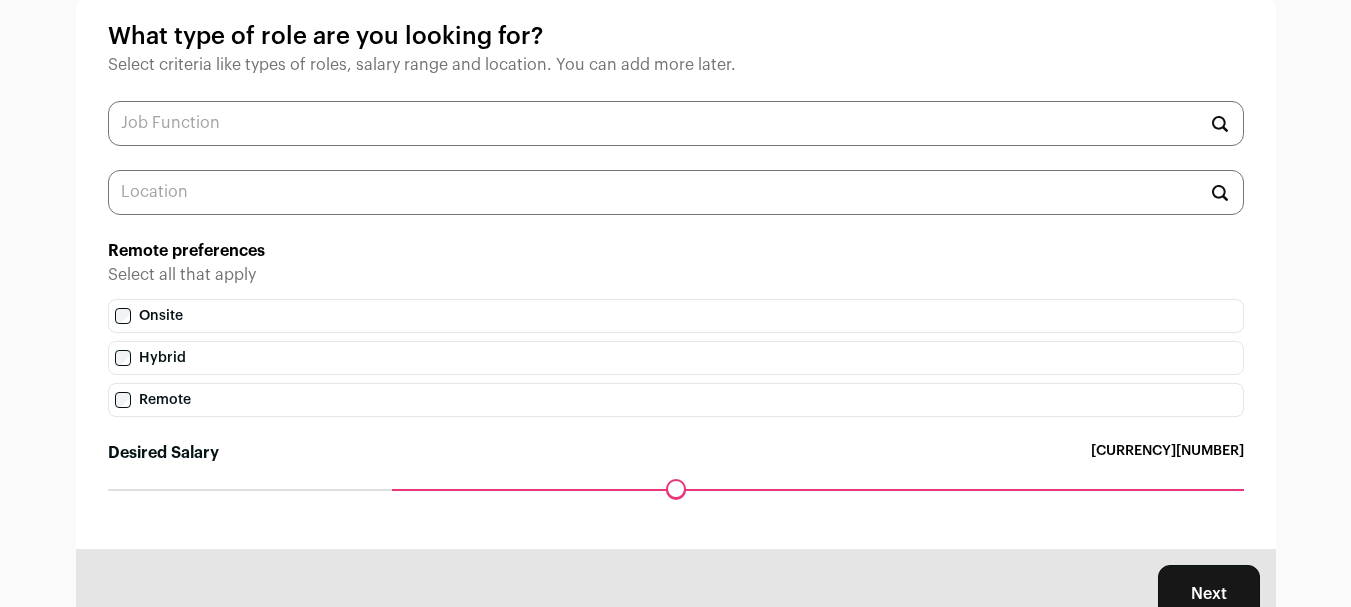 scroll, scrollTop: 100, scrollLeft: 0, axis: vertical 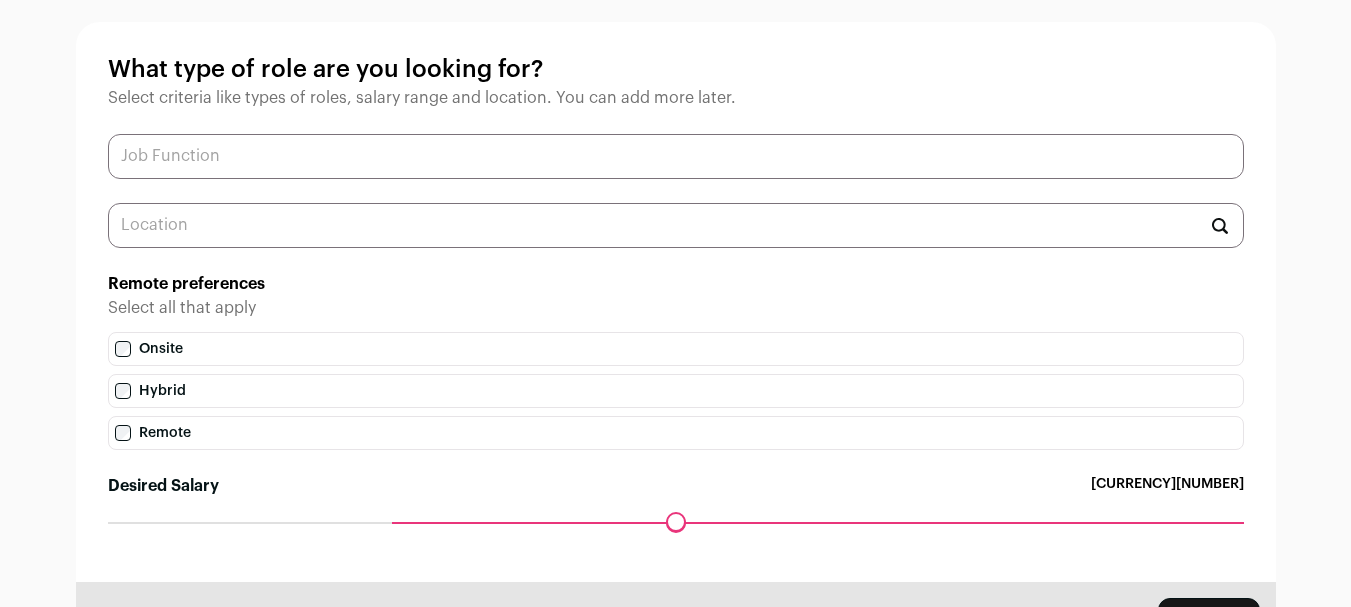 click at bounding box center [676, 156] 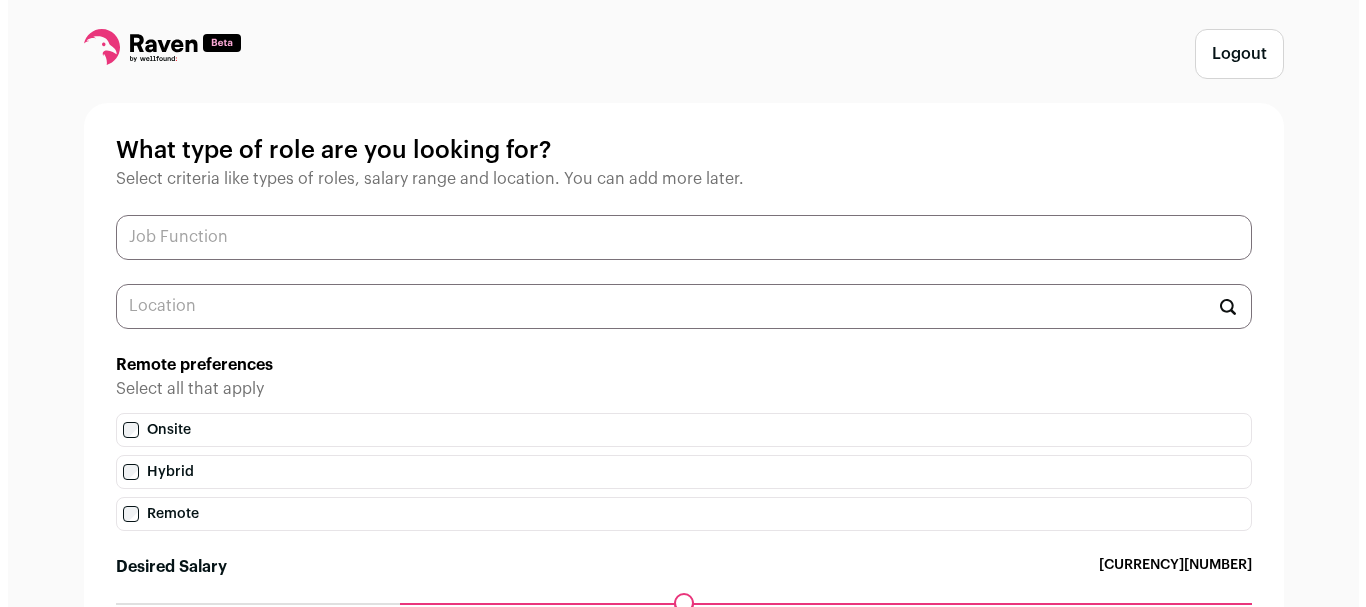 scroll, scrollTop: 0, scrollLeft: 0, axis: both 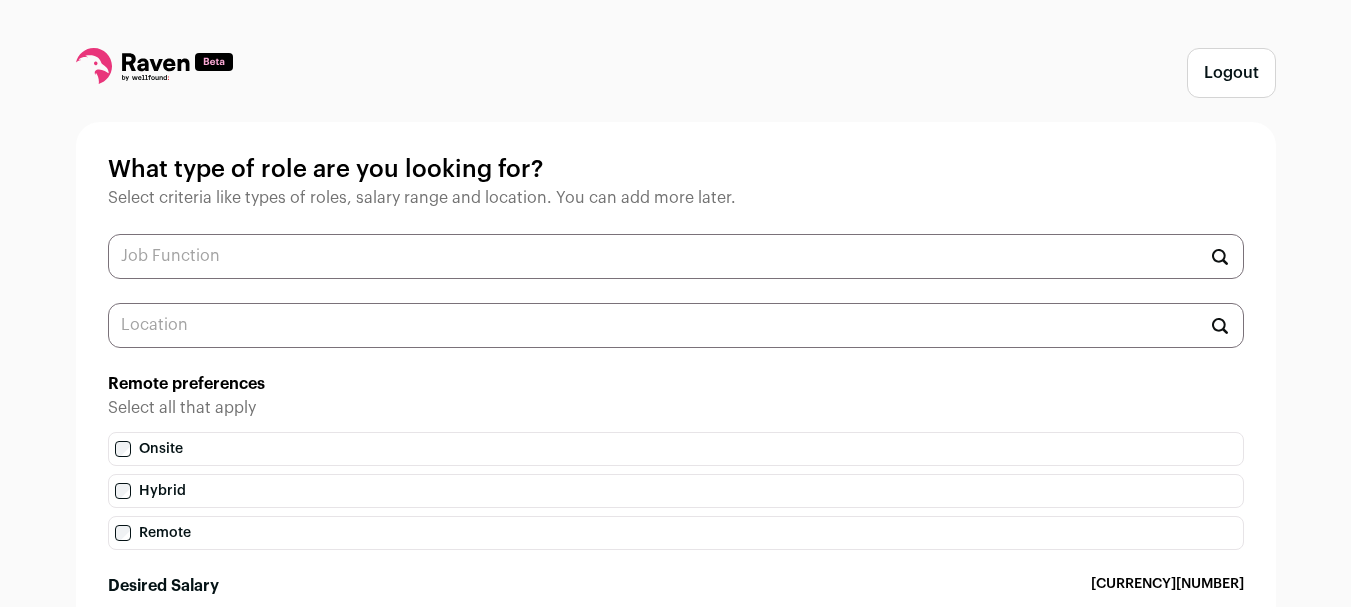 click on "Logout" at bounding box center (1231, 73) 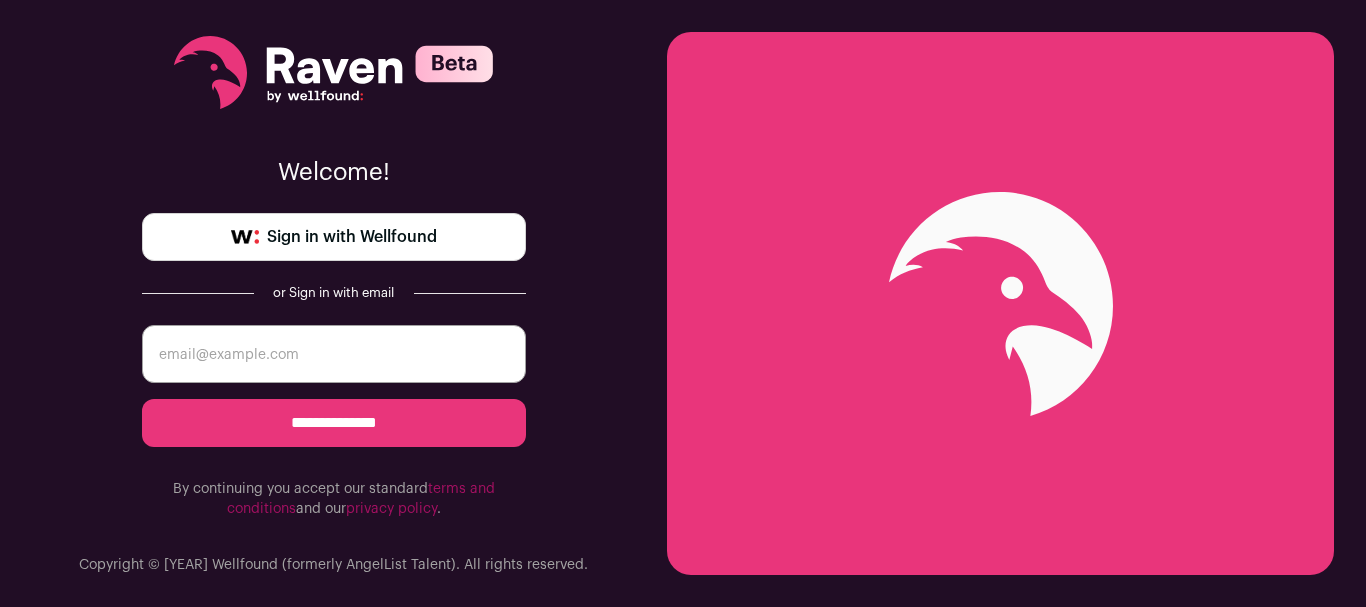 click on "Sign in with Wellfound" at bounding box center (352, 237) 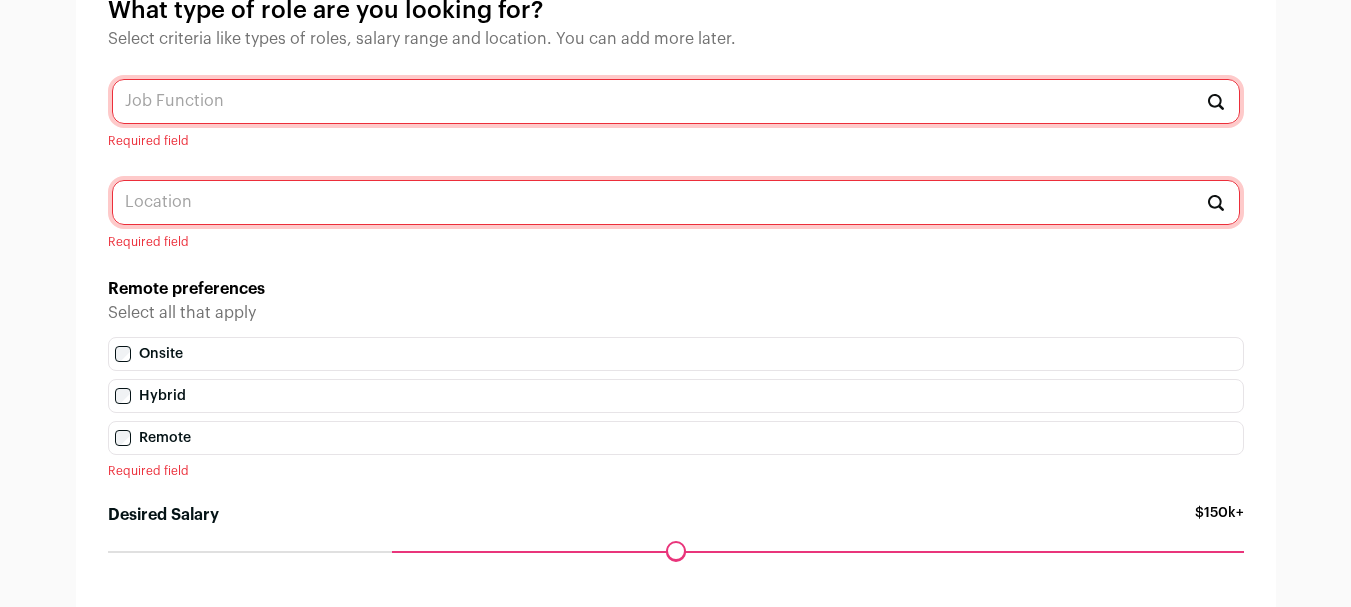 scroll, scrollTop: 7, scrollLeft: 0, axis: vertical 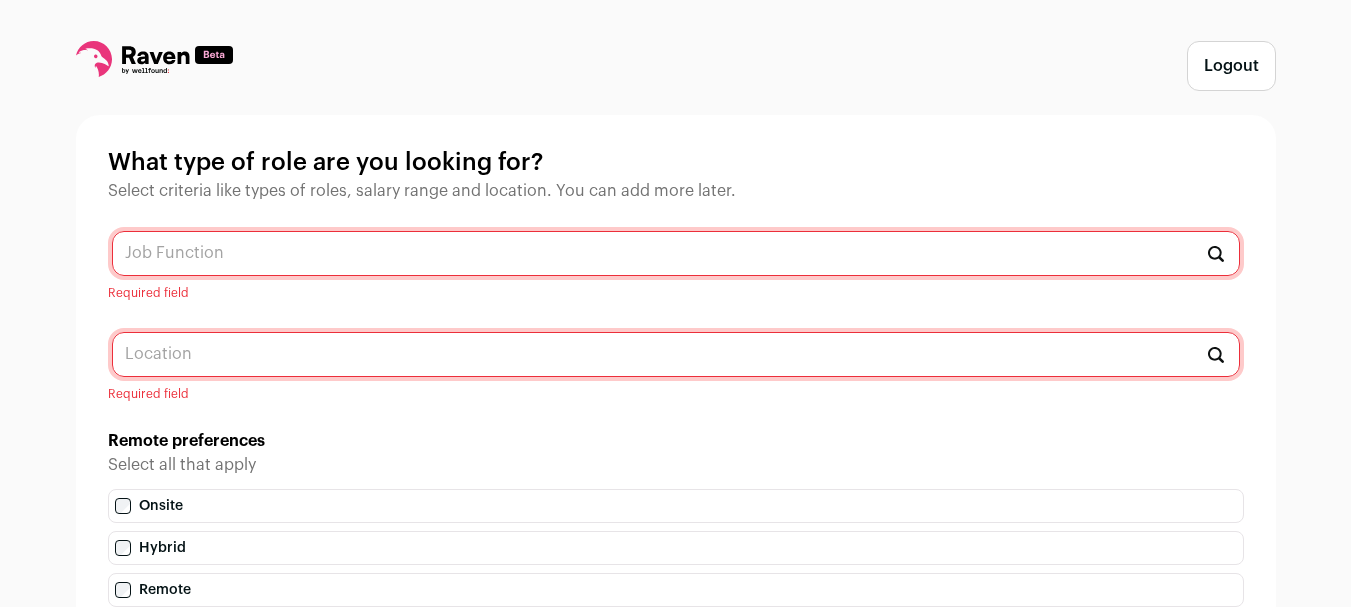 click on "Logout
What type of role are you looking for?
Select criteria like types of roles, salary range and location. You can add more later.
Required field
Required field
Remote preferences
Select all that apply
Onsite
Hybrid
Remote
Required field
Desired Salary
$150k+
Maximum desired salary
******
Next" at bounding box center (676, 447) 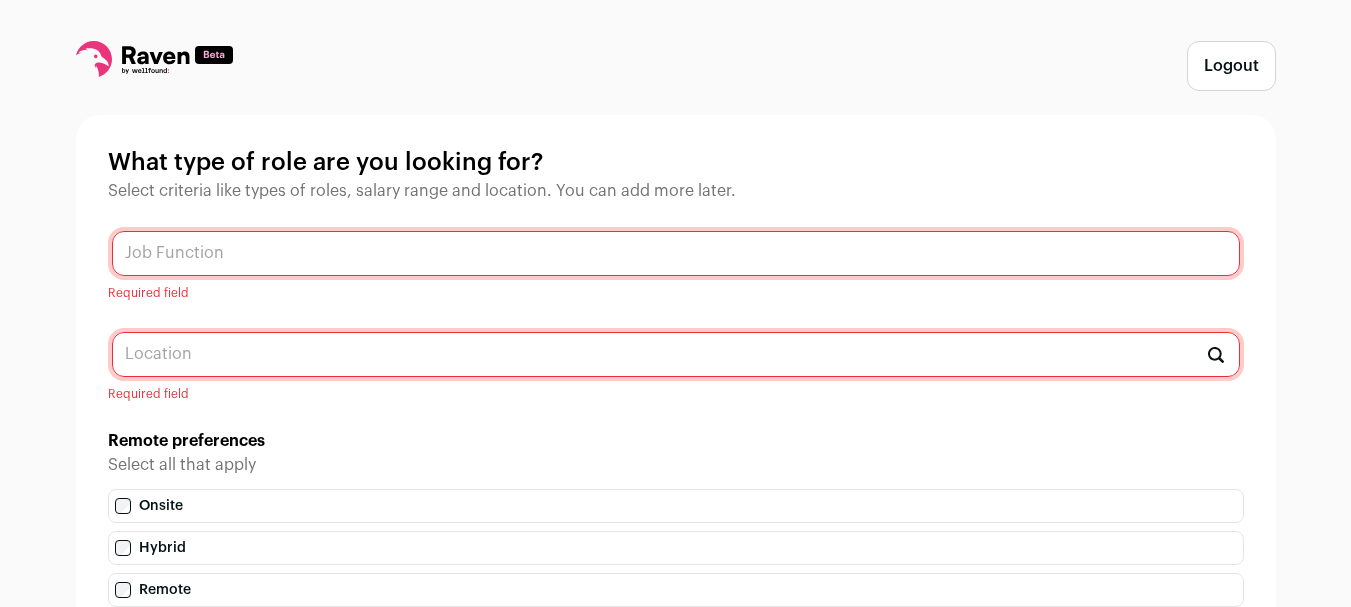 click at bounding box center [676, 253] 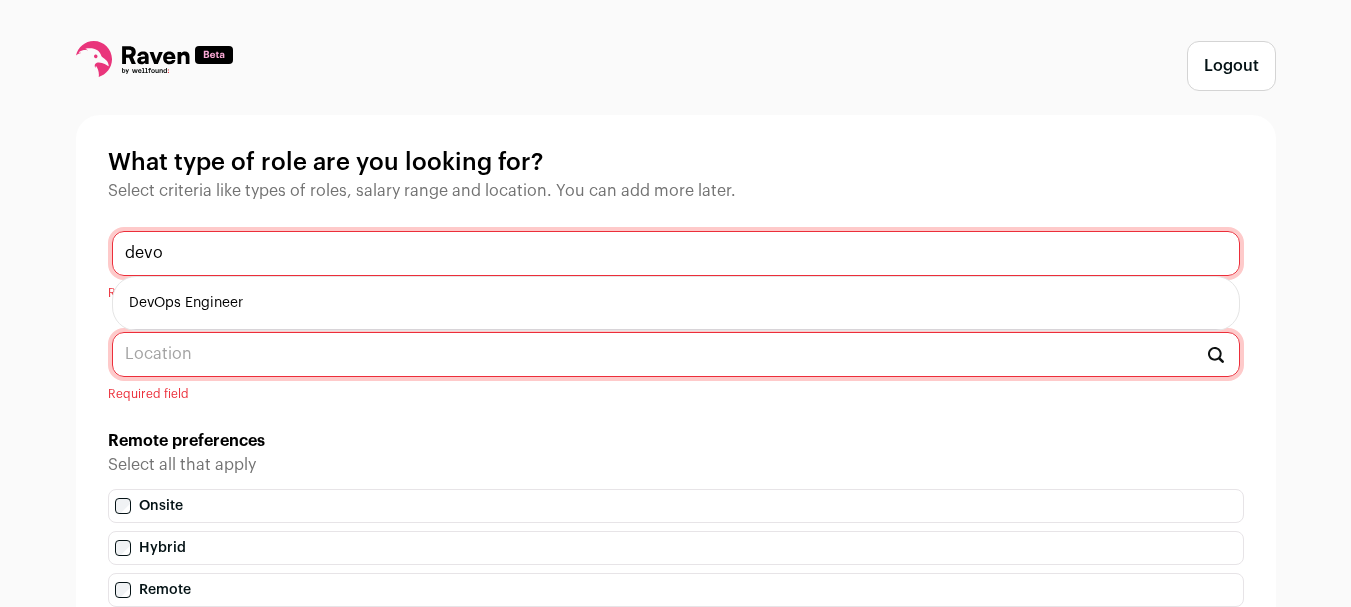 type on "devo" 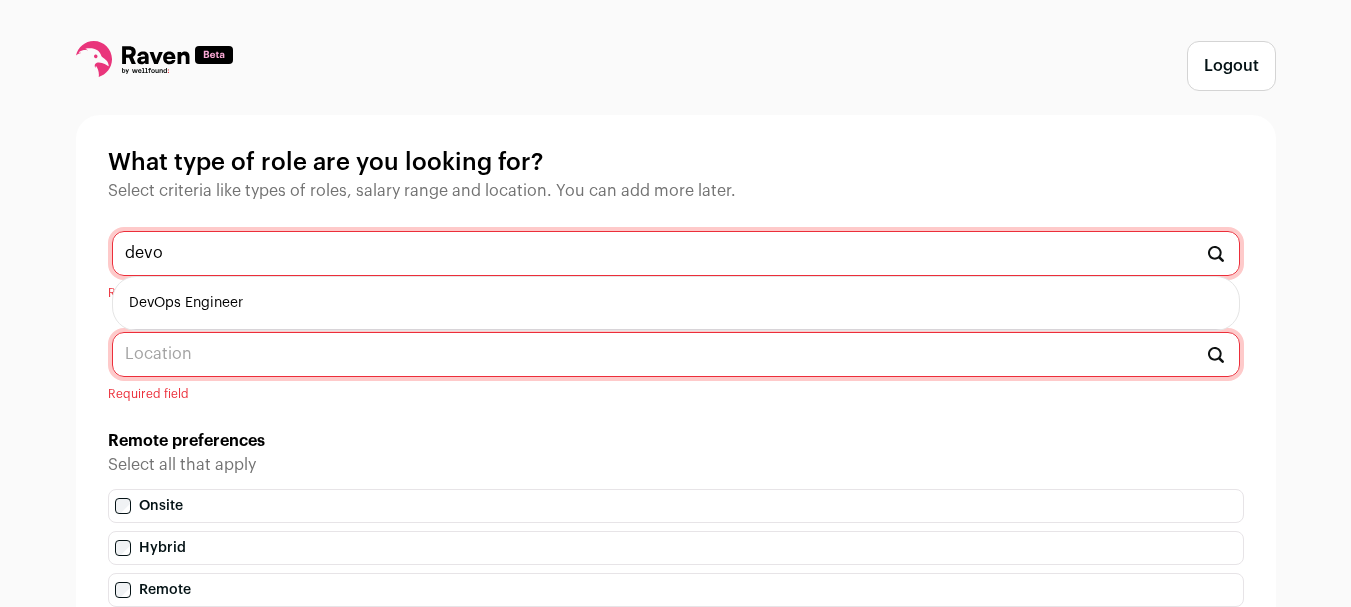 click on "DevOps Engineer" at bounding box center (676, 303) 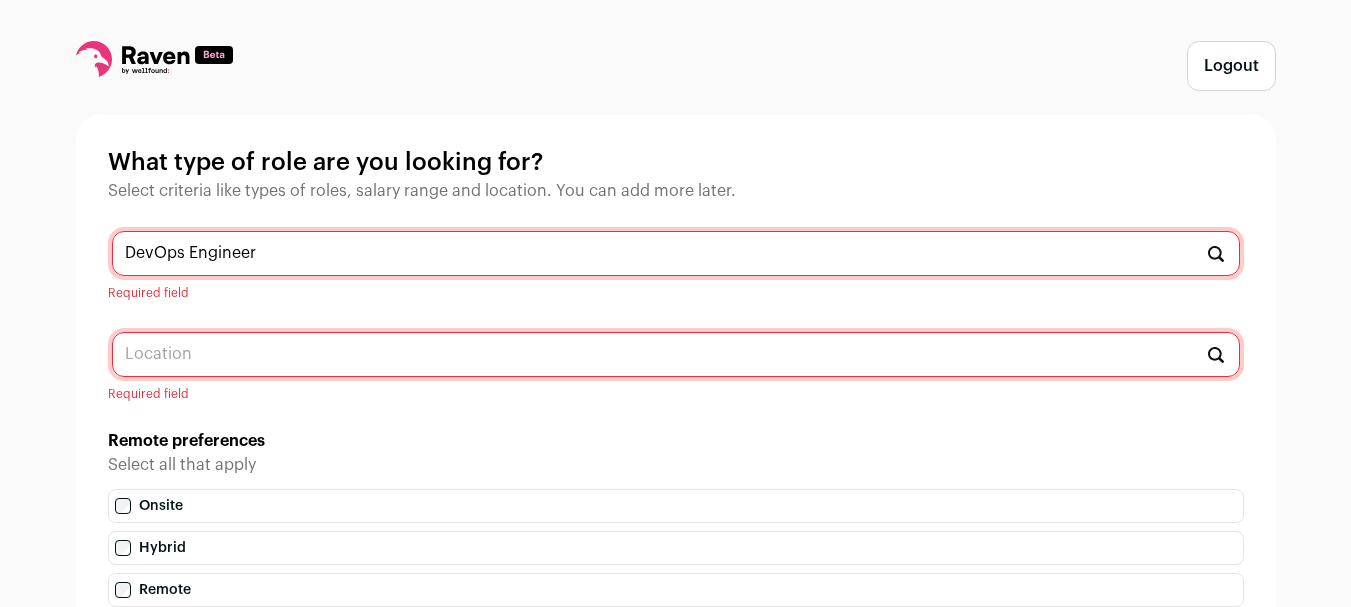 scroll, scrollTop: 0, scrollLeft: 0, axis: both 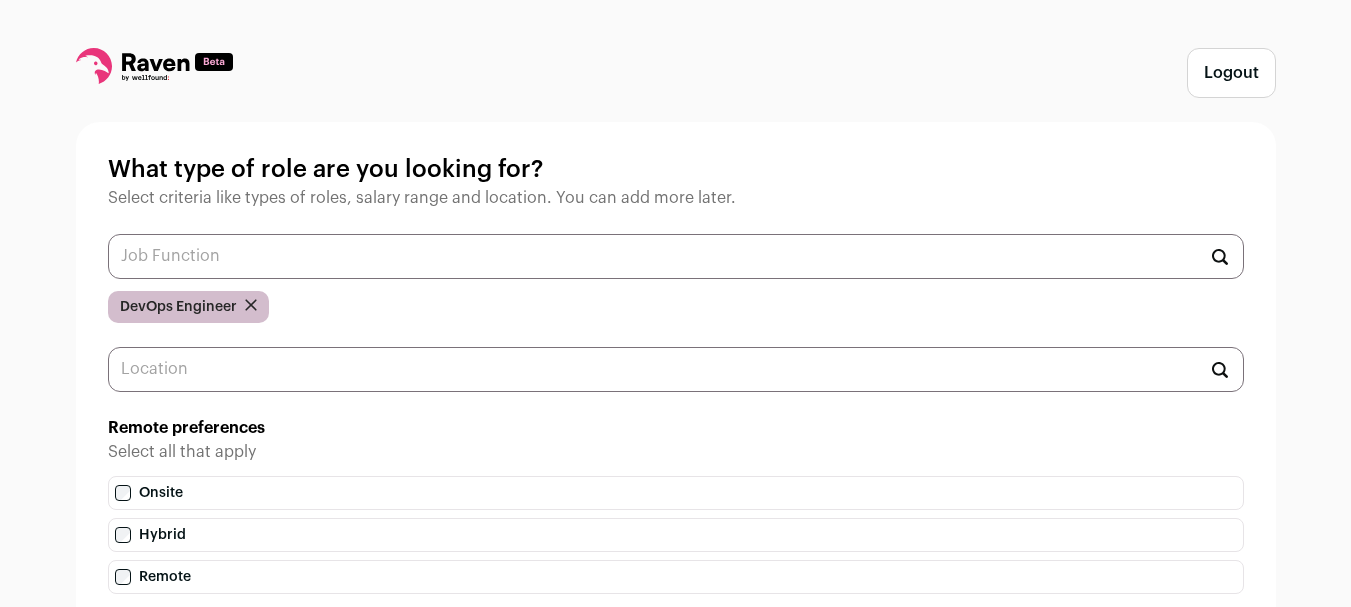 click on "Select all that apply" at bounding box center [676, 452] 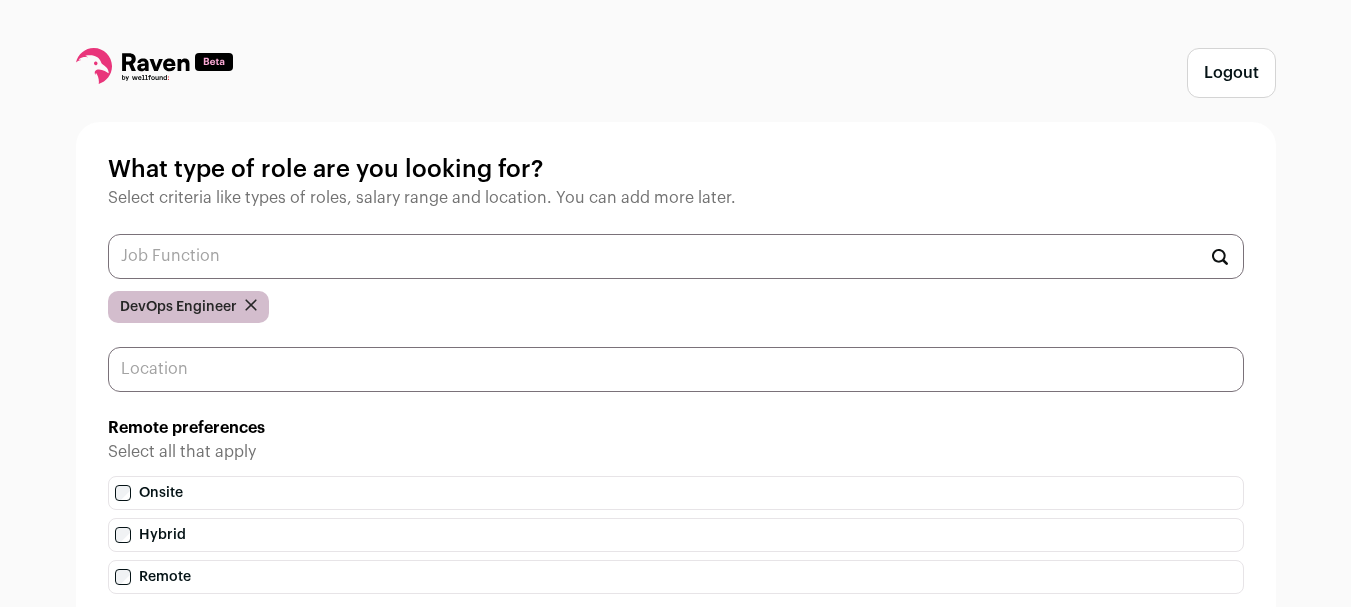 click at bounding box center (676, 369) 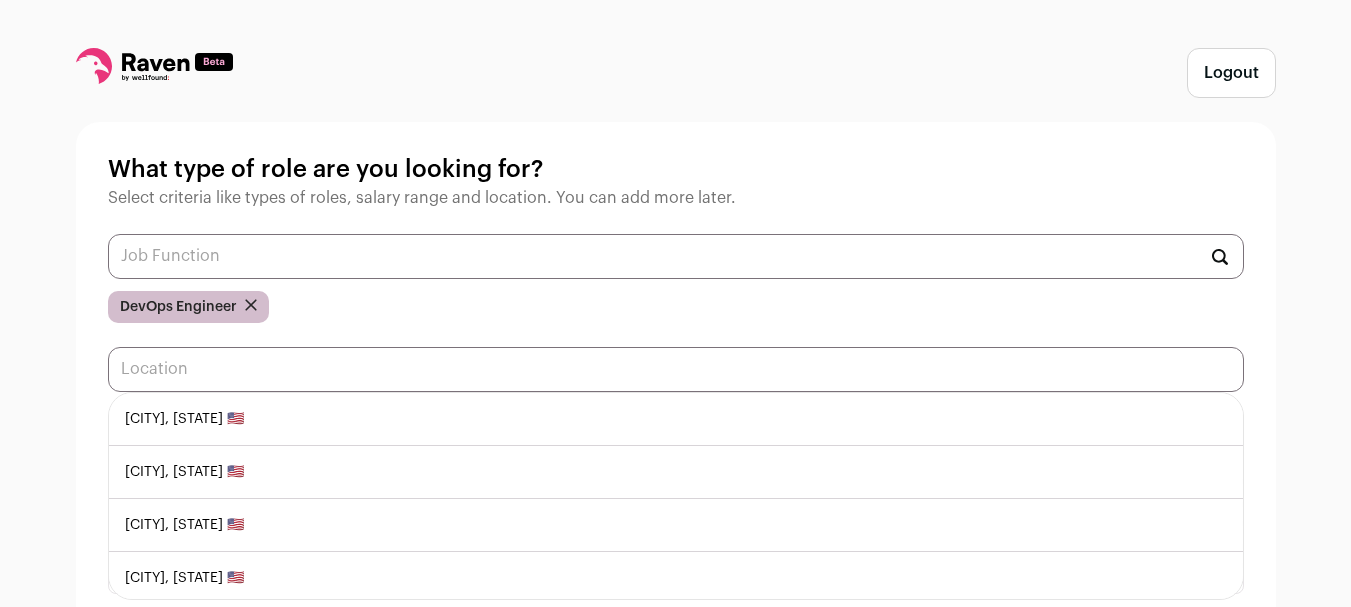 scroll, scrollTop: 100, scrollLeft: 0, axis: vertical 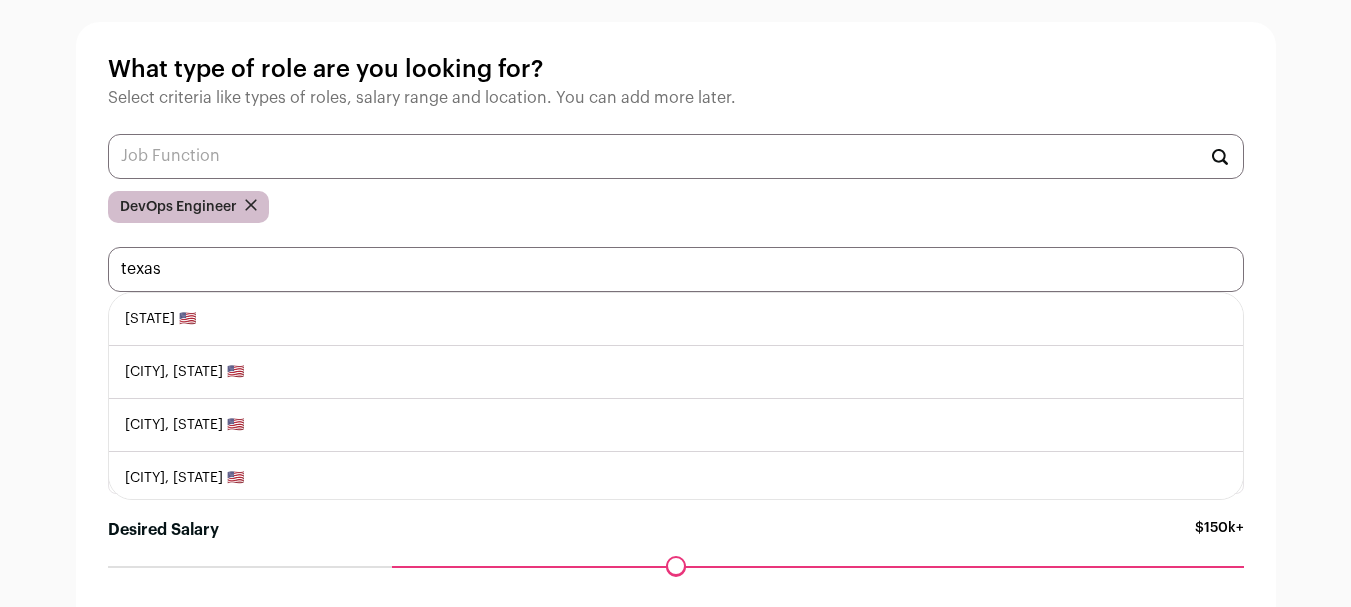 type on "texa" 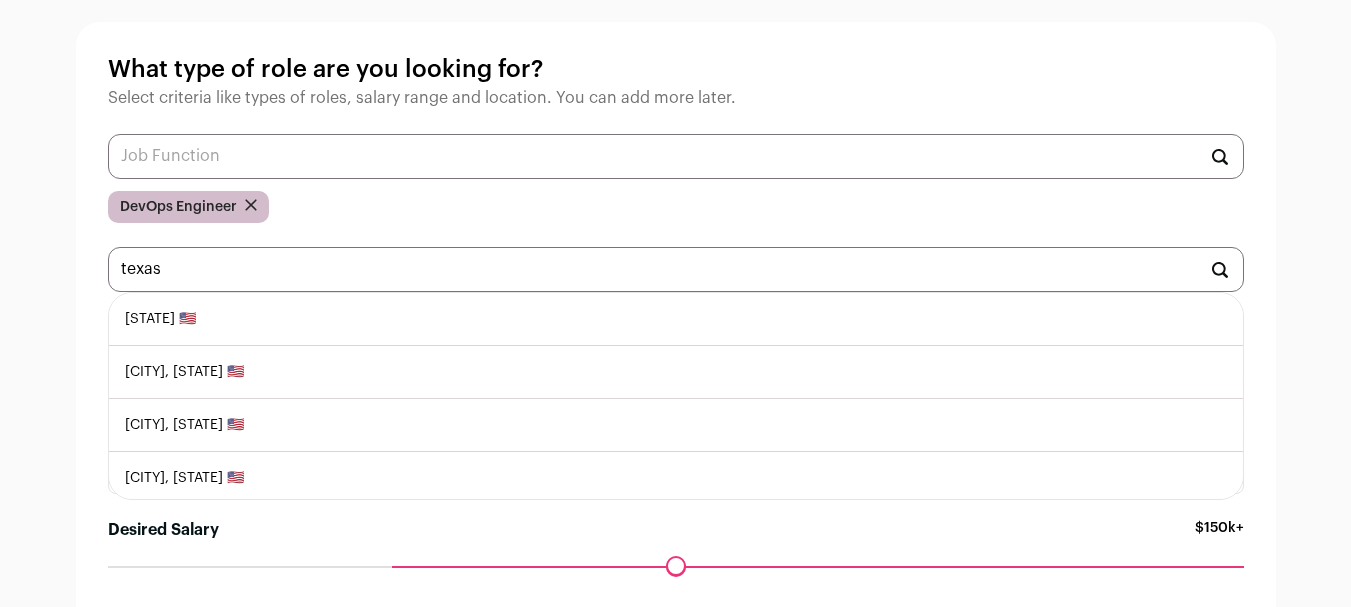click on "Texas City, Texas 🇺🇸" at bounding box center [676, 425] 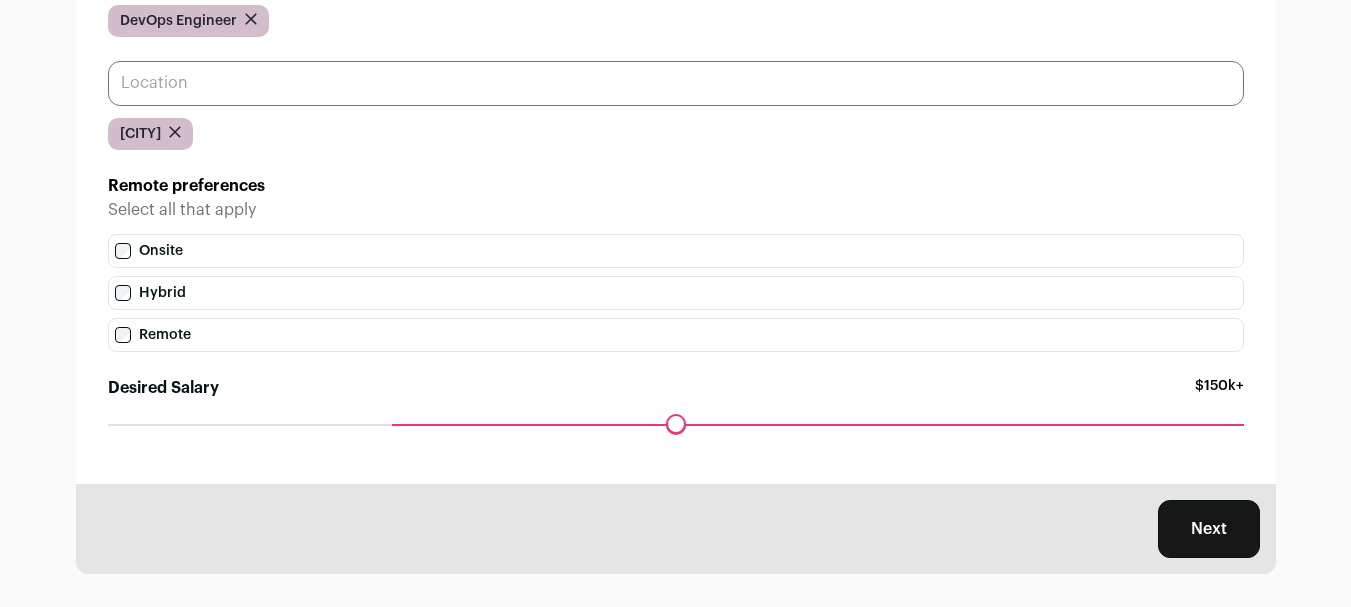 scroll, scrollTop: 300, scrollLeft: 0, axis: vertical 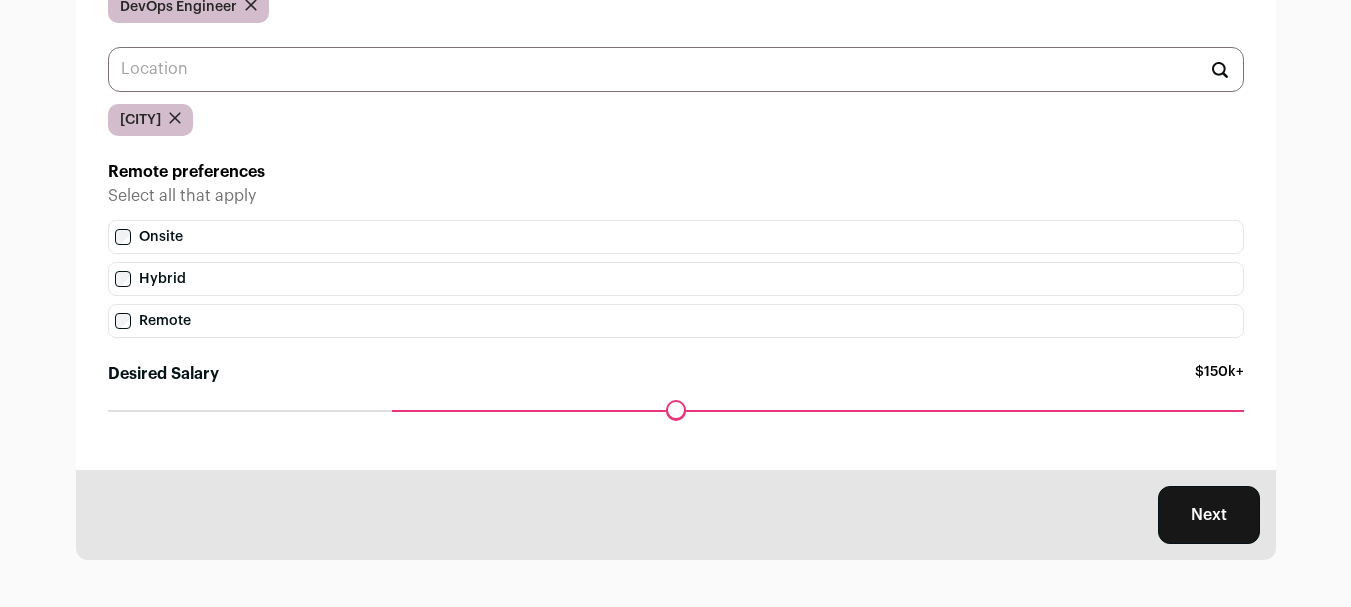 click on "Remote" at bounding box center [676, 321] 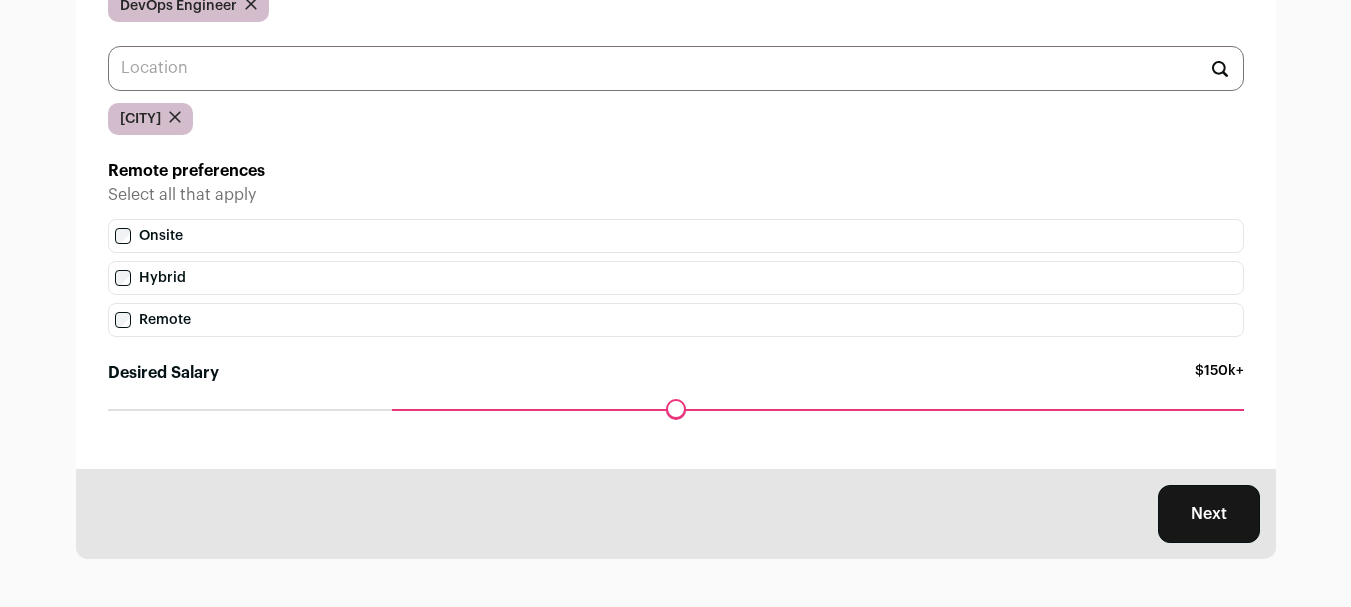 scroll, scrollTop: 307, scrollLeft: 0, axis: vertical 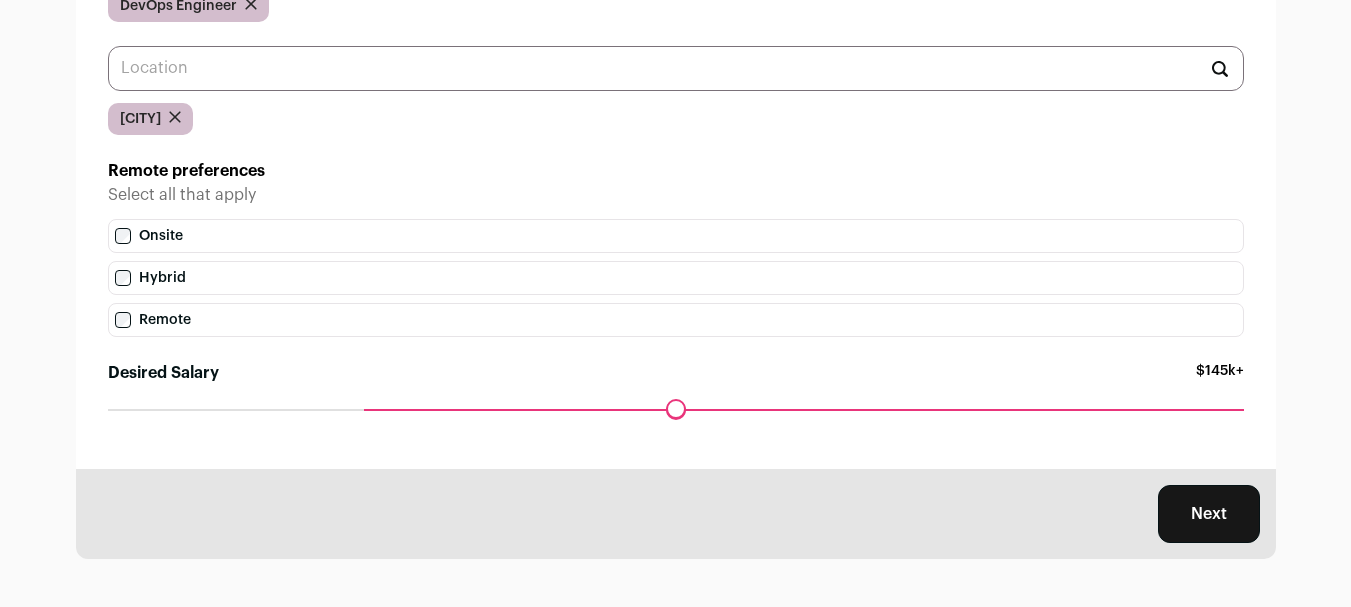 drag, startPoint x: 396, startPoint y: 409, endPoint x: 379, endPoint y: 413, distance: 17.464249 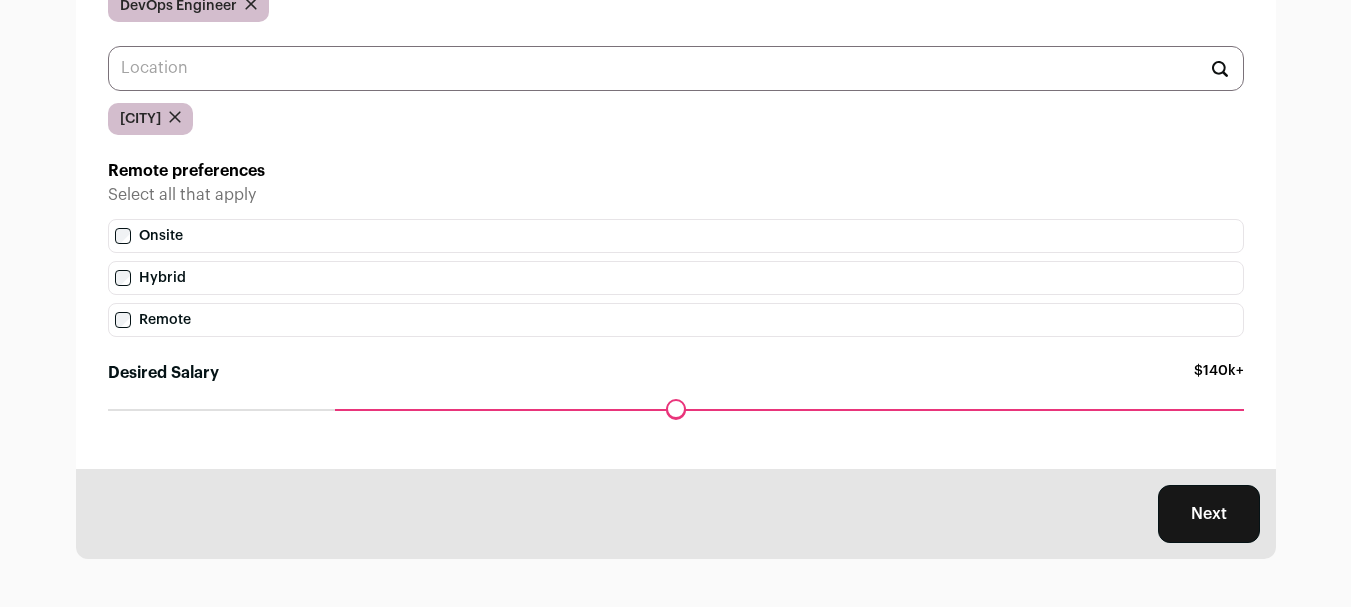 drag, startPoint x: 369, startPoint y: 412, endPoint x: 350, endPoint y: 411, distance: 19.026299 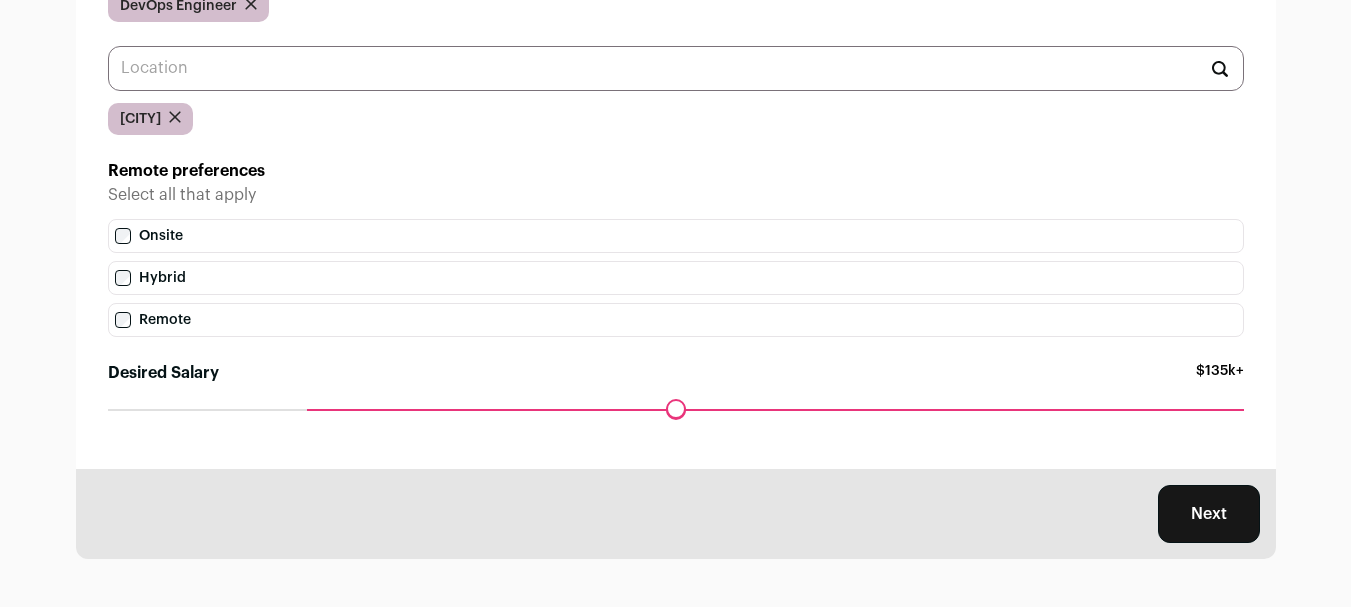 drag, startPoint x: 337, startPoint y: 406, endPoint x: 312, endPoint y: 406, distance: 25 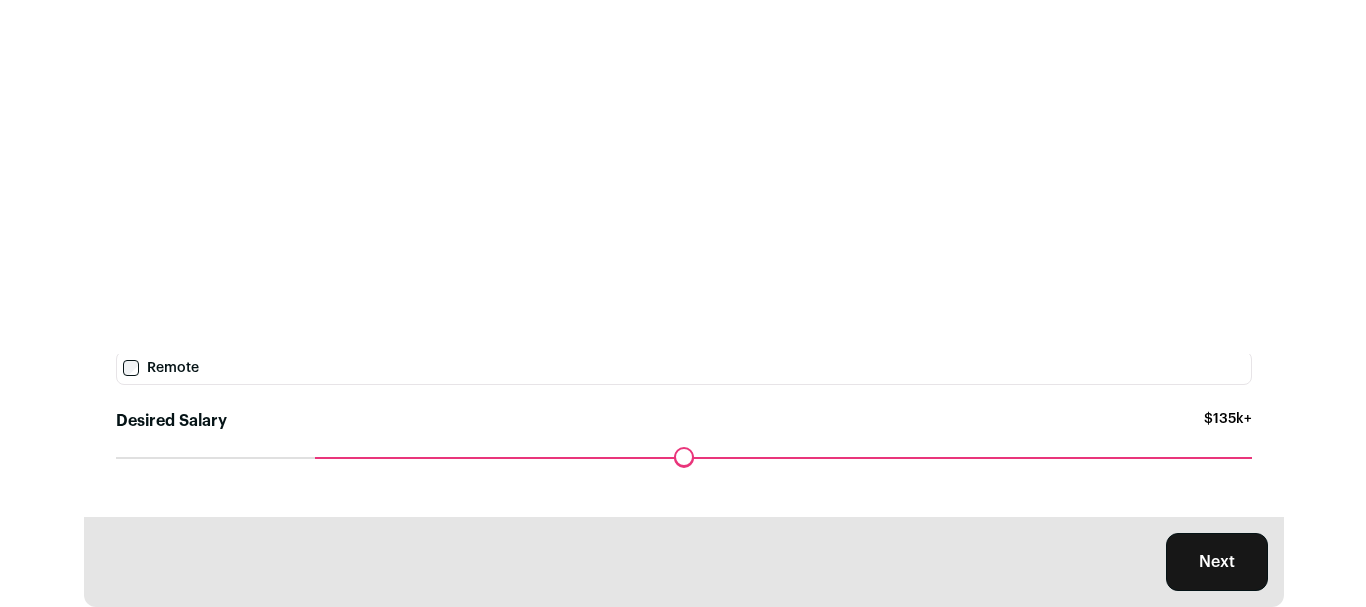 scroll, scrollTop: 0, scrollLeft: 0, axis: both 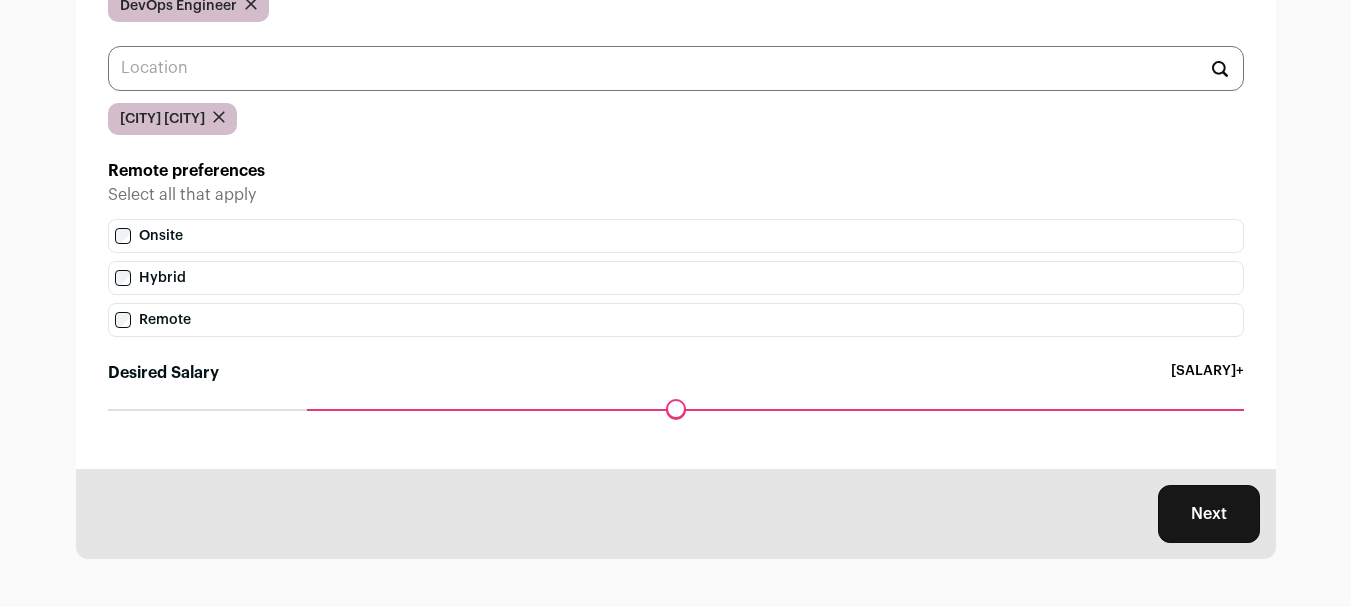 click on "Next" at bounding box center [1209, 514] 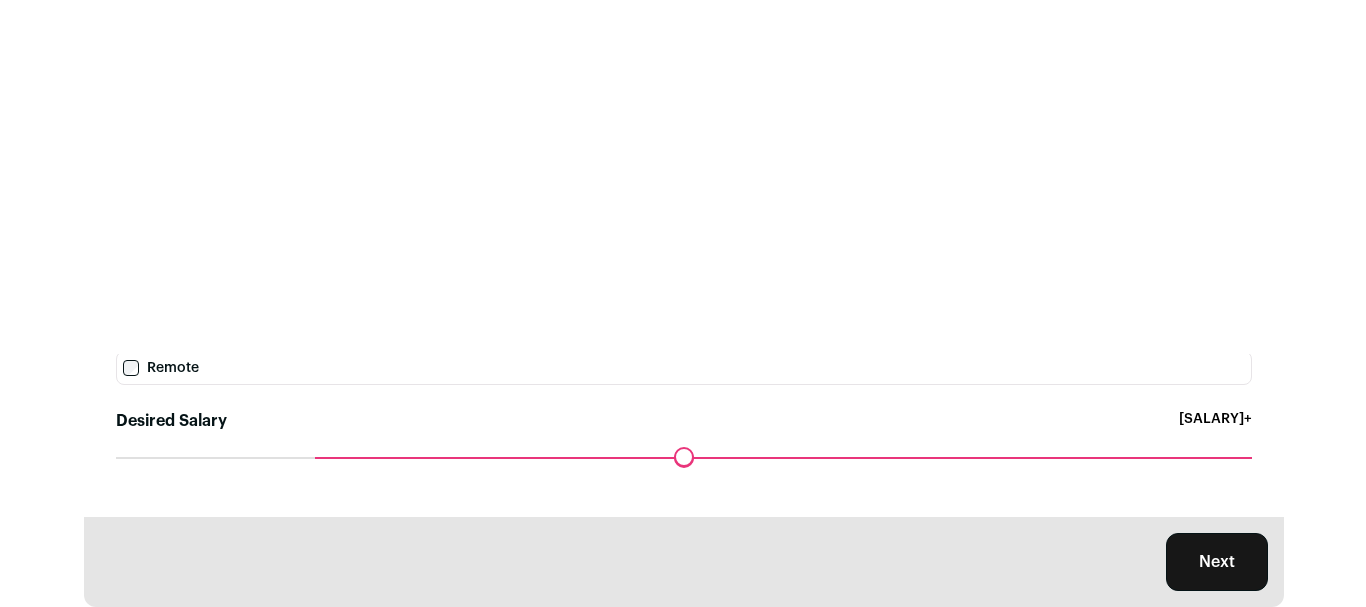 scroll, scrollTop: 0, scrollLeft: 0, axis: both 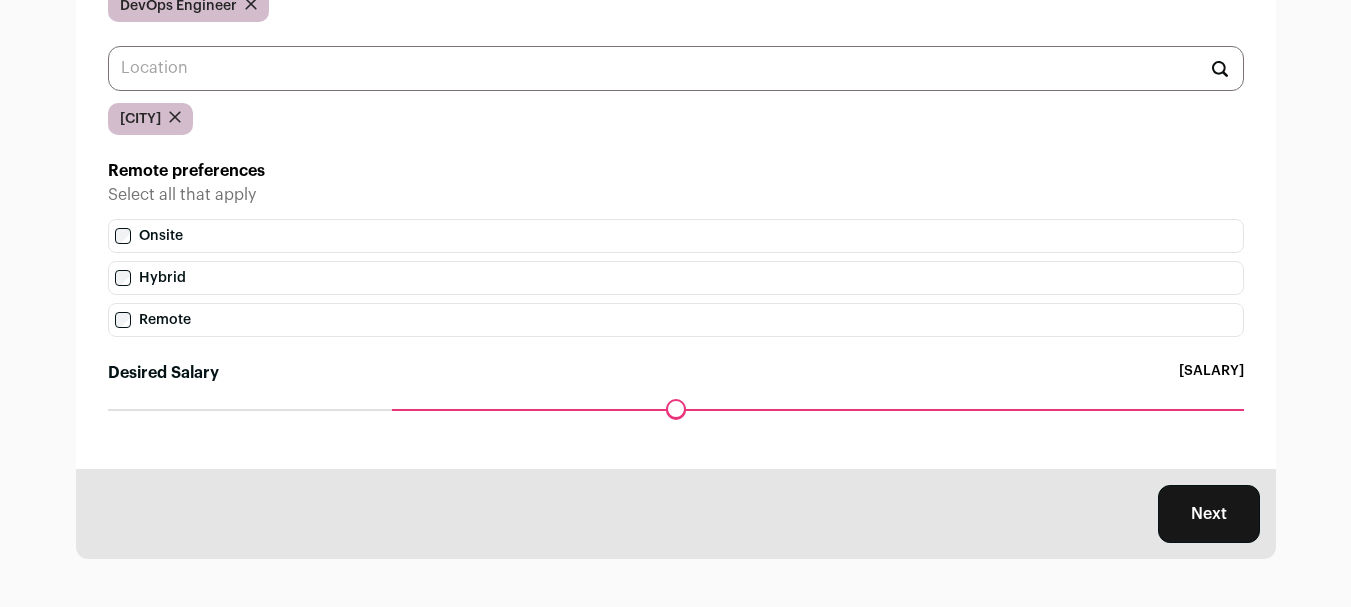 drag, startPoint x: 313, startPoint y: 410, endPoint x: 391, endPoint y: 396, distance: 79.24645 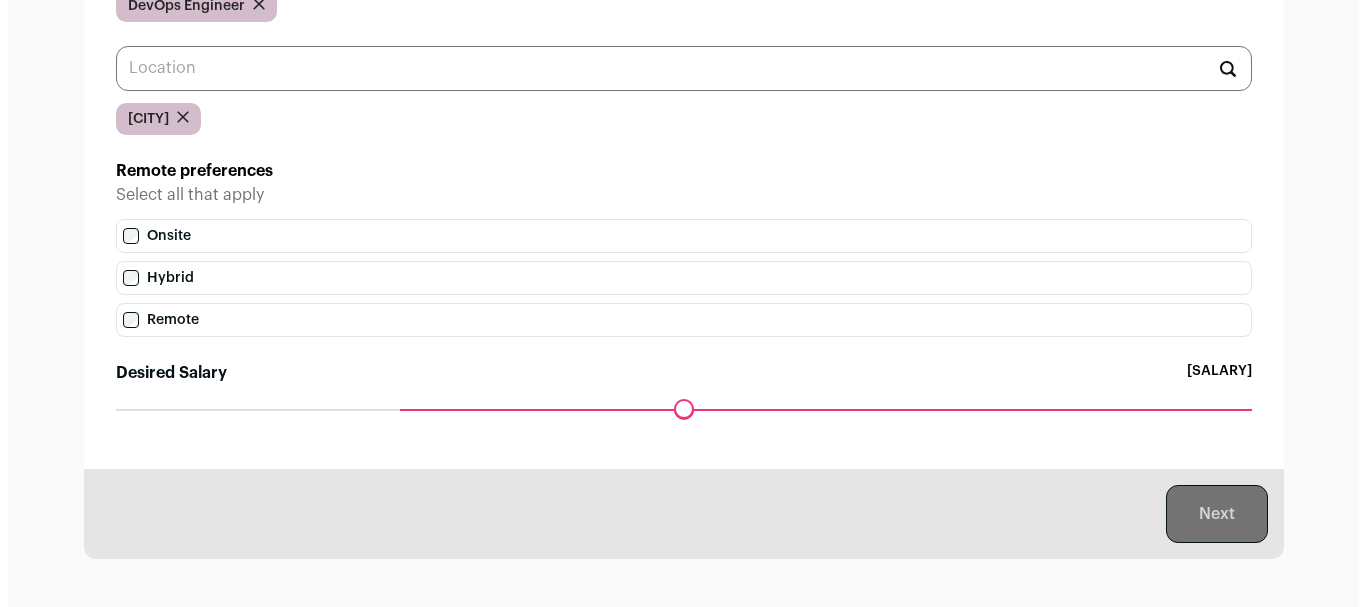 scroll, scrollTop: 0, scrollLeft: 0, axis: both 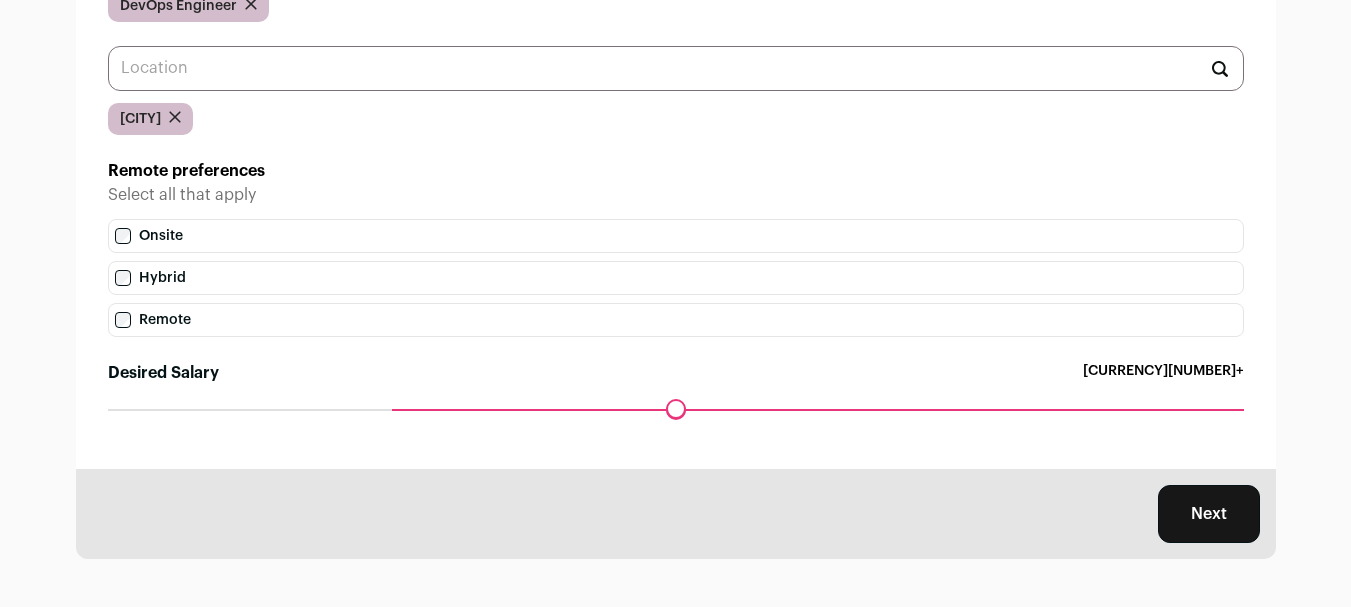 click on "Next" at bounding box center [1209, 514] 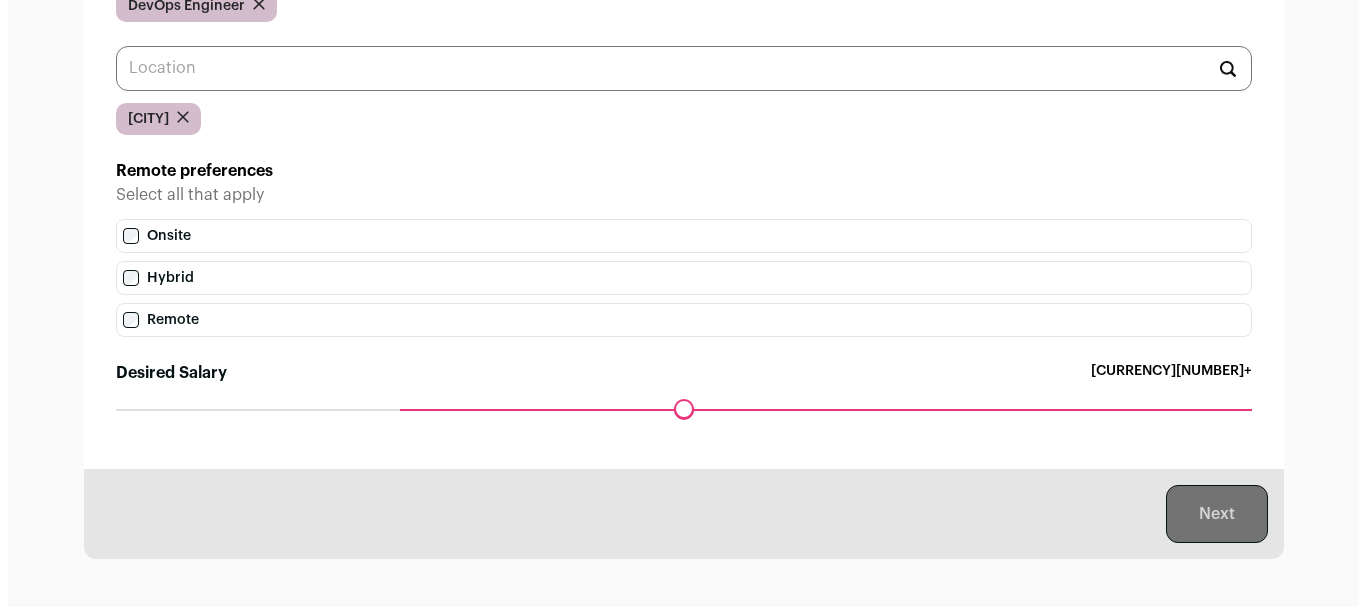 scroll, scrollTop: 0, scrollLeft: 0, axis: both 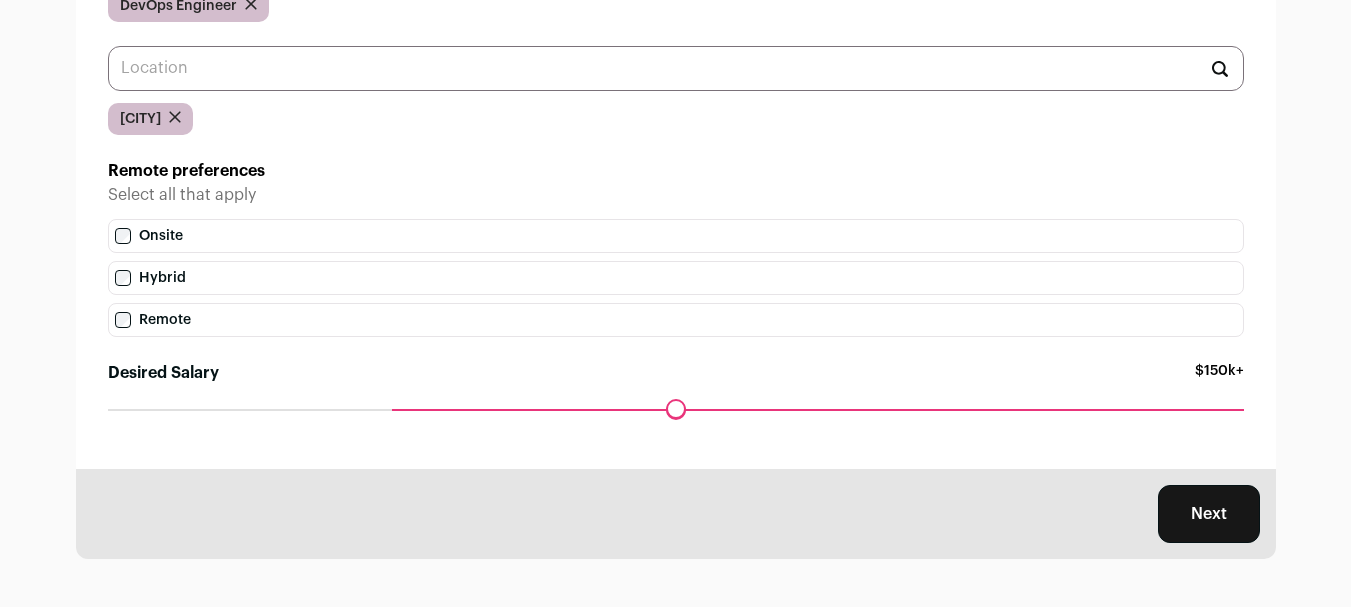 click on "Next" at bounding box center (1209, 514) 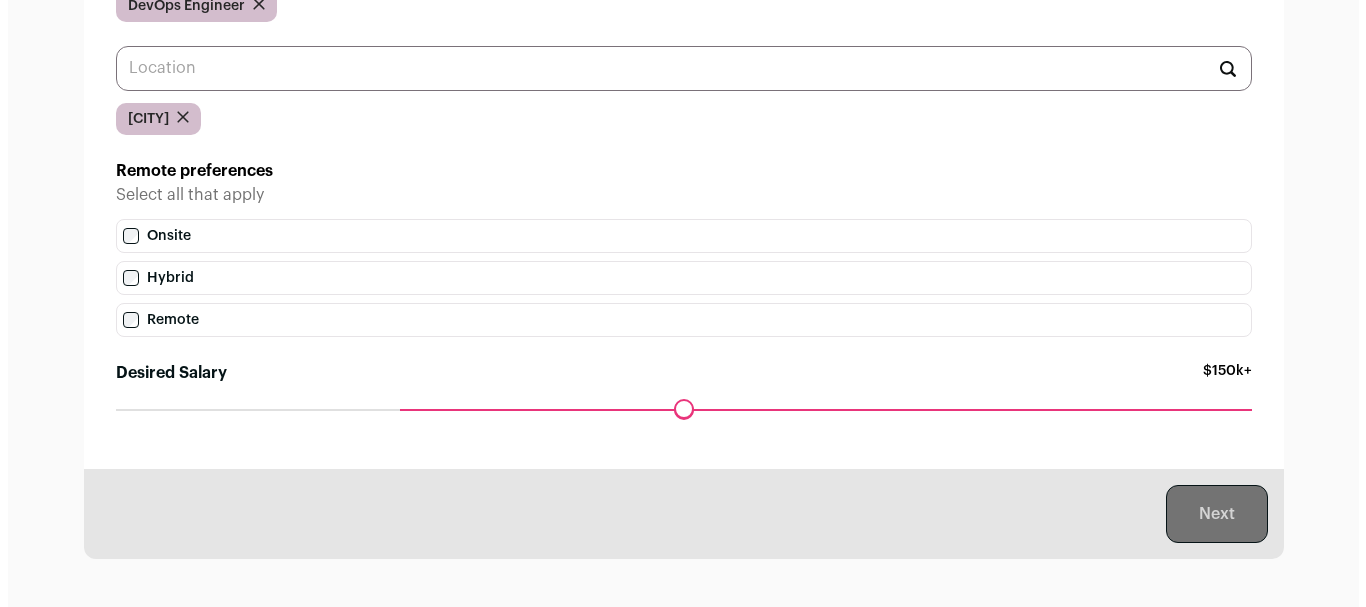 scroll, scrollTop: 0, scrollLeft: 0, axis: both 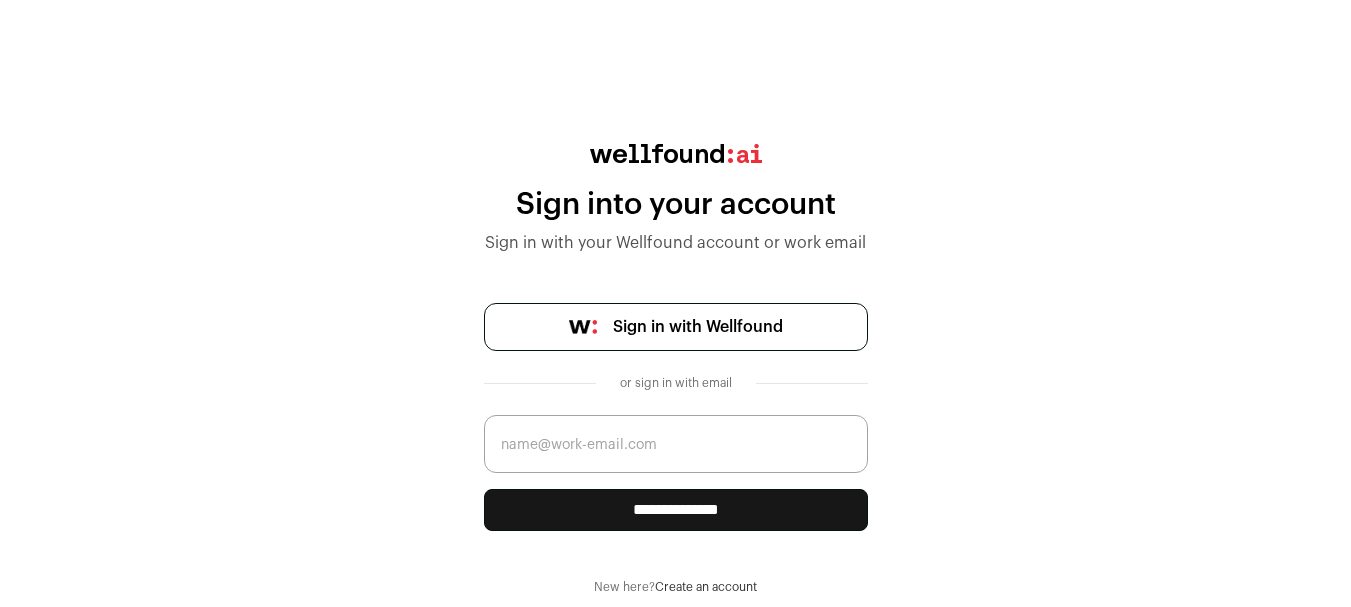 click on "Sign in with Wellfound" at bounding box center (698, 327) 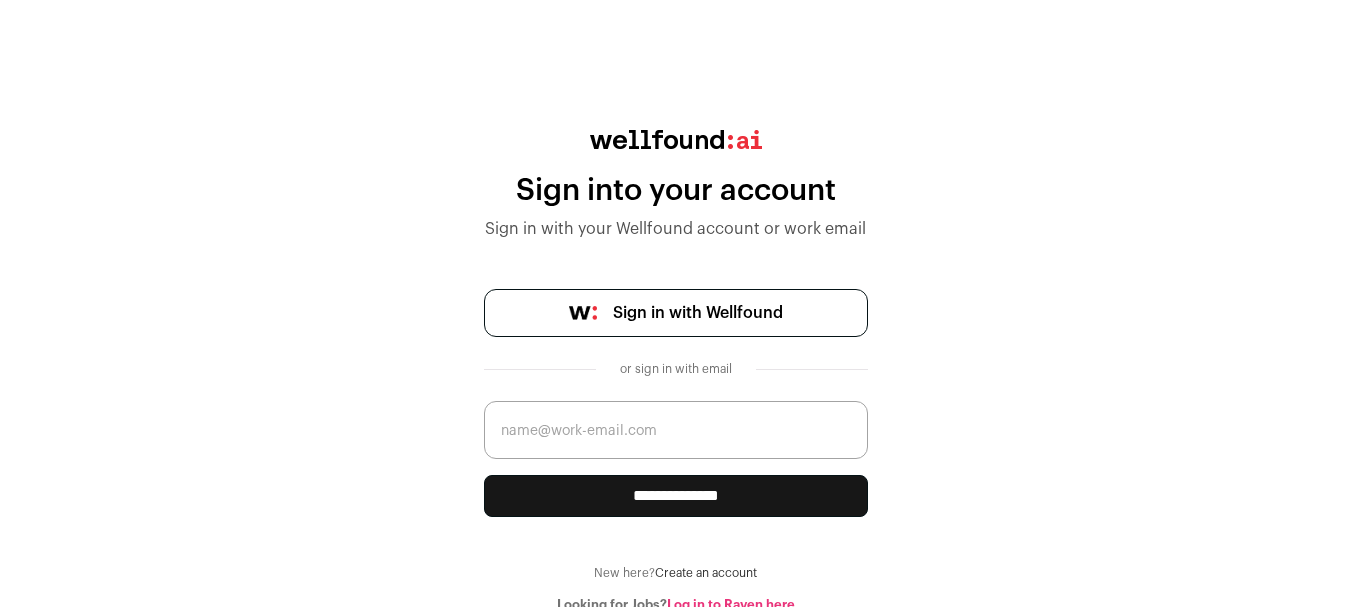 scroll, scrollTop: 21, scrollLeft: 0, axis: vertical 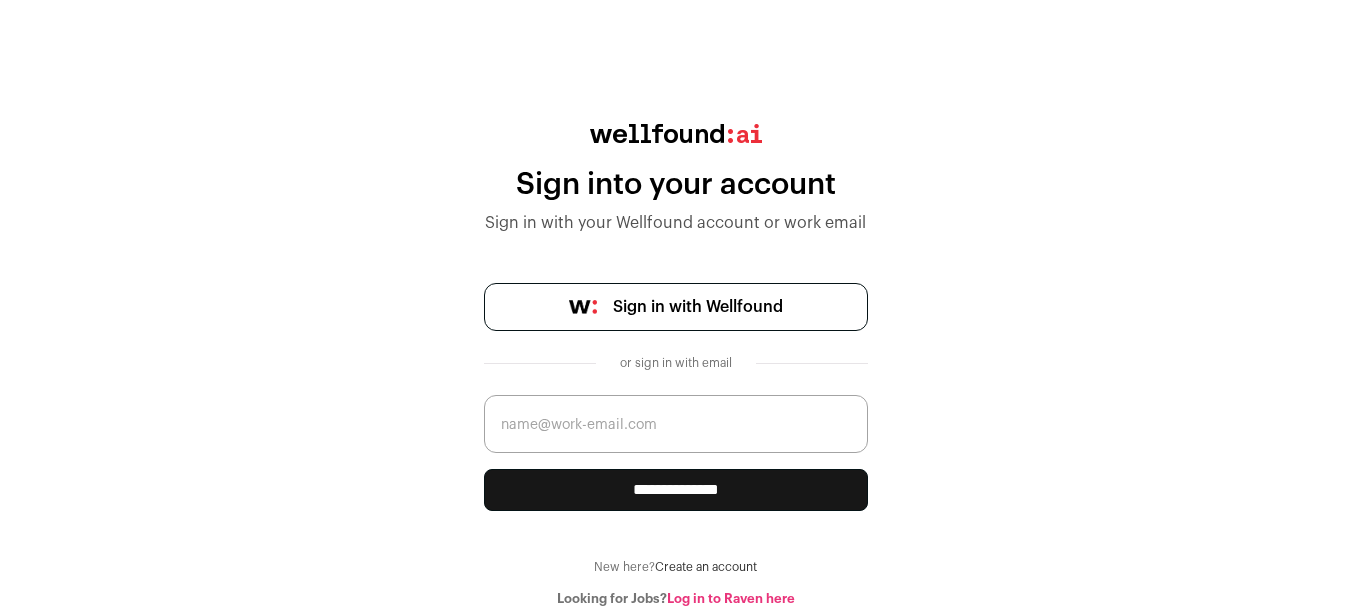 click on "**********" at bounding box center (675, 365) 